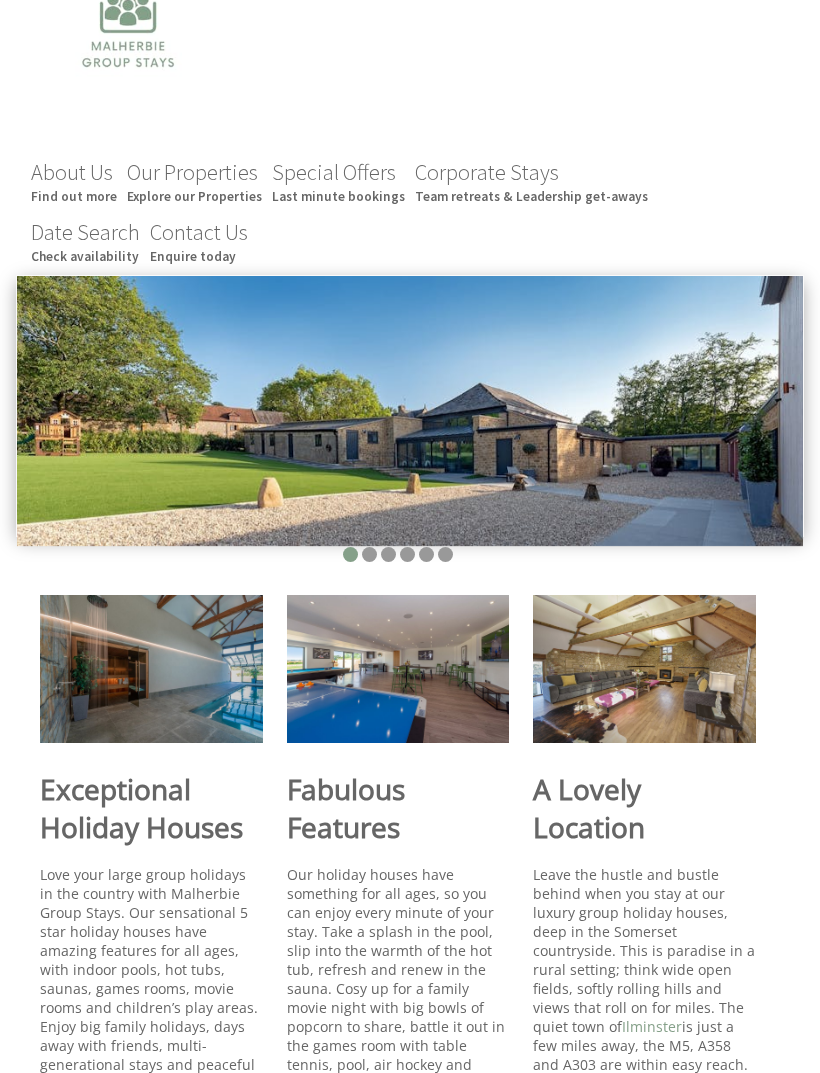 scroll, scrollTop: 0, scrollLeft: 0, axis: both 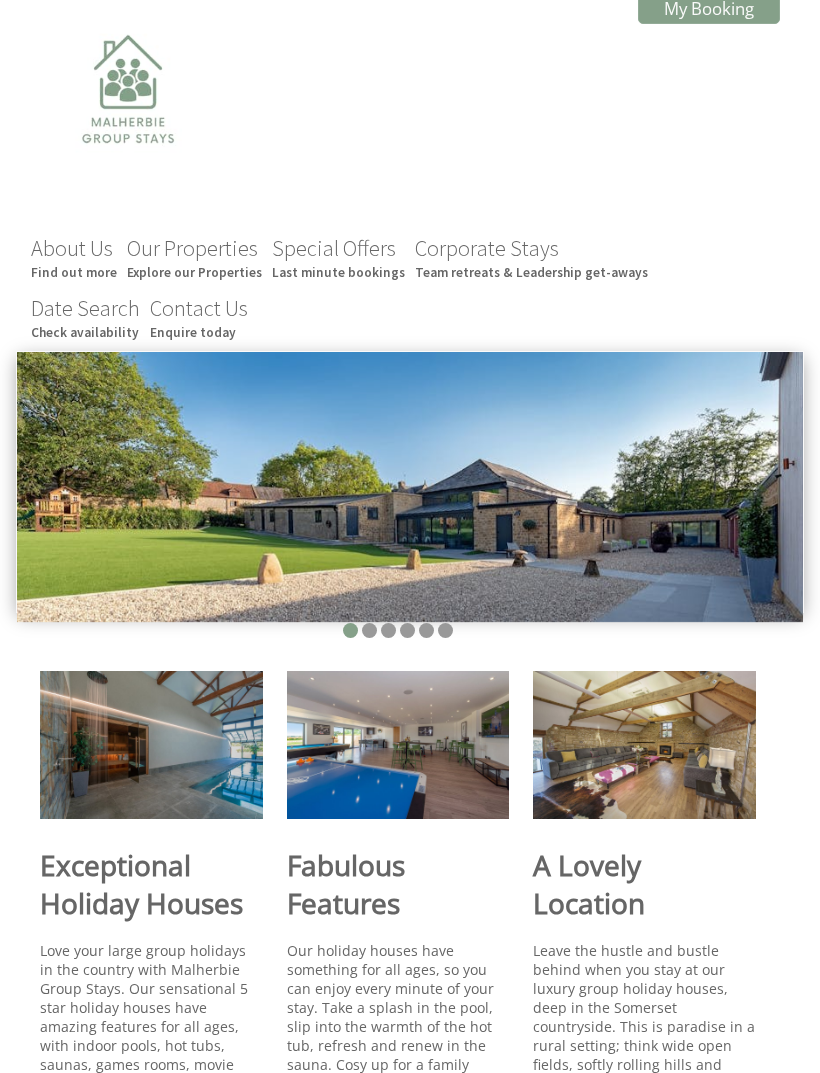 click on "Special Offers  Last minute bookings" at bounding box center (338, 257) 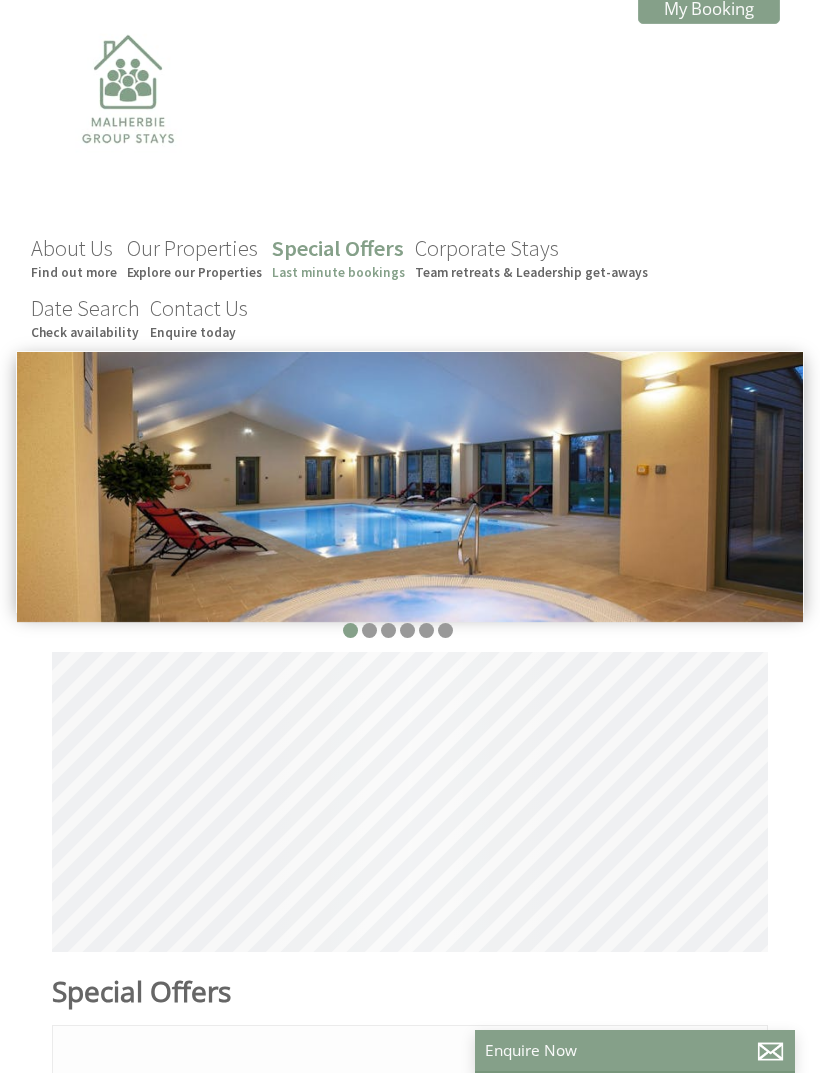 scroll, scrollTop: 0, scrollLeft: 18, axis: horizontal 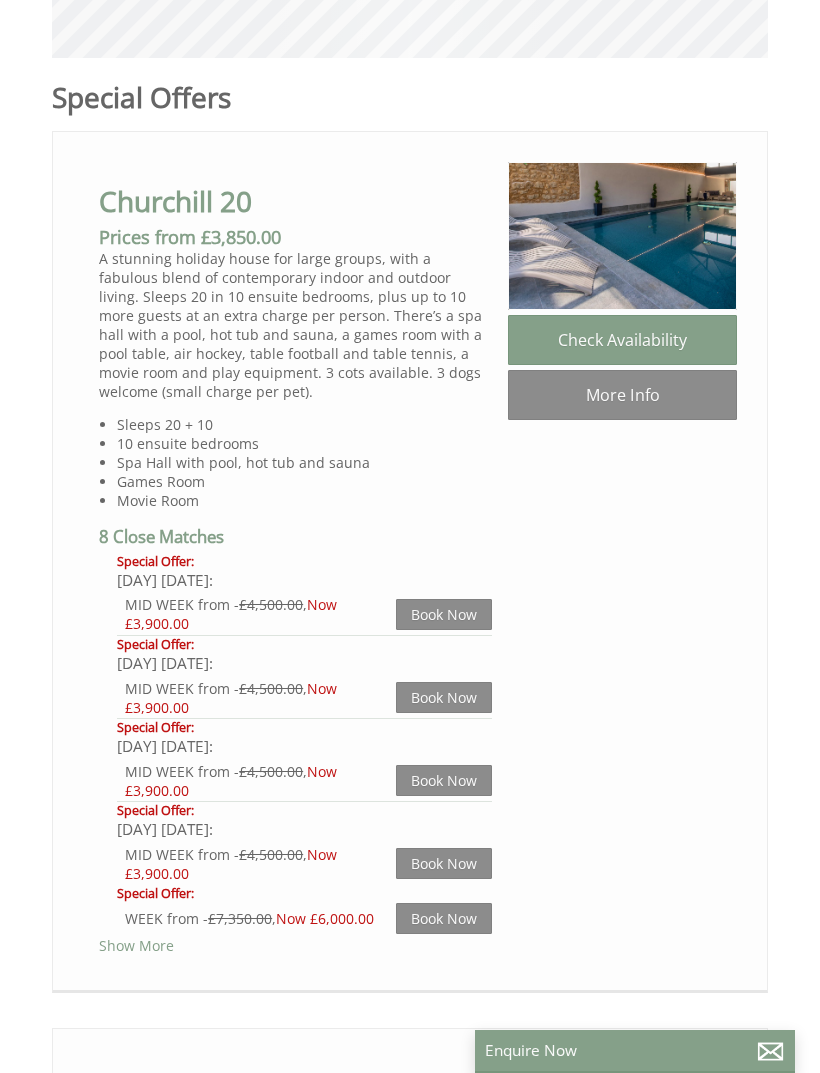 click on "Show More" at bounding box center [136, 945] 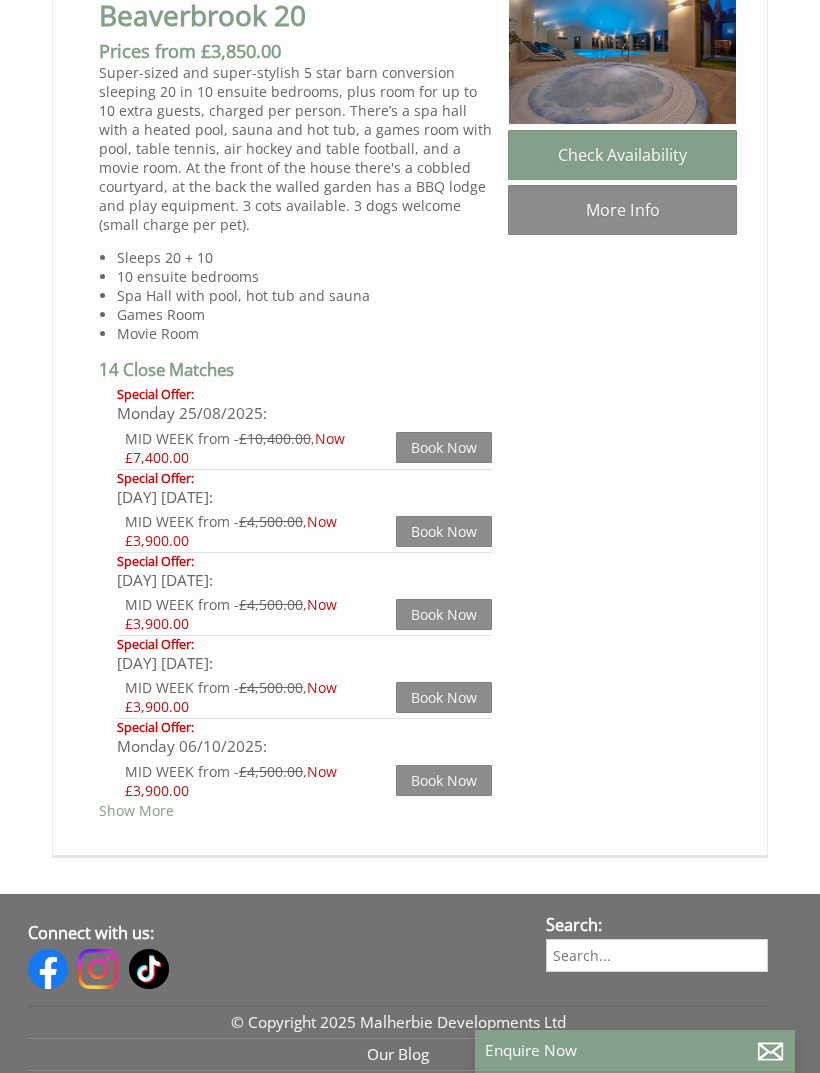 scroll, scrollTop: 2251, scrollLeft: 0, axis: vertical 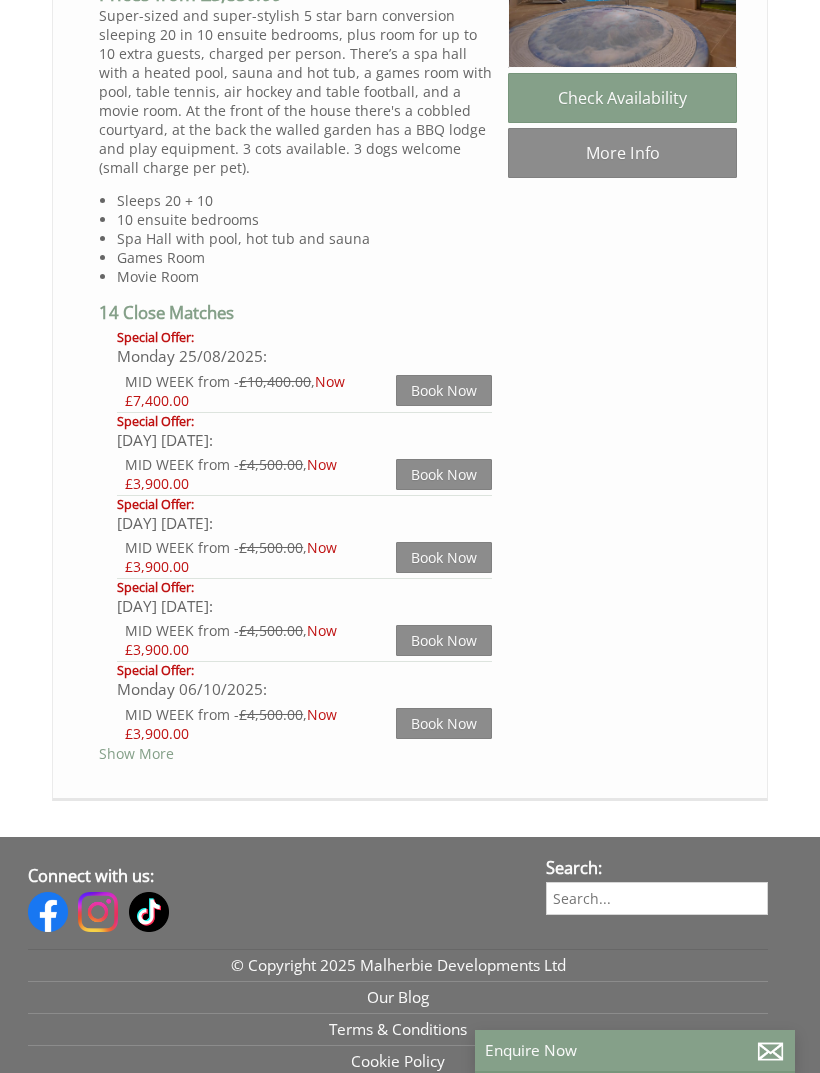 click on "Show More" at bounding box center (136, 753) 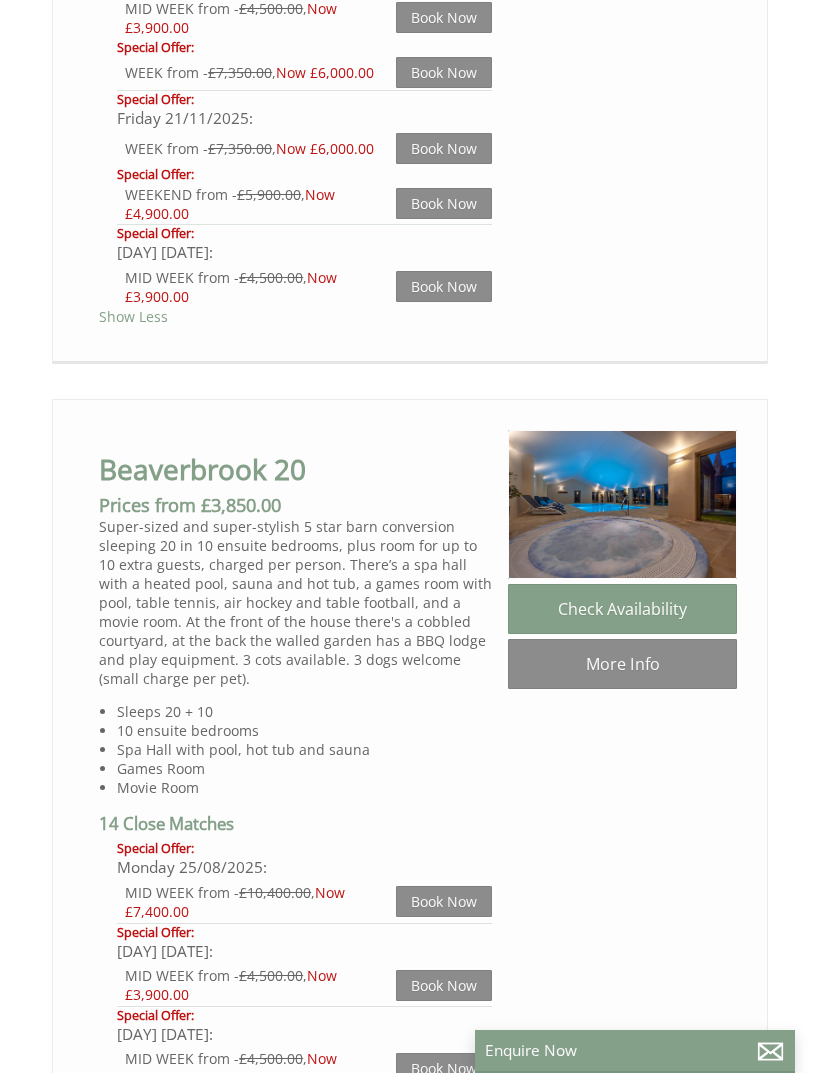 scroll, scrollTop: 1739, scrollLeft: 0, axis: vertical 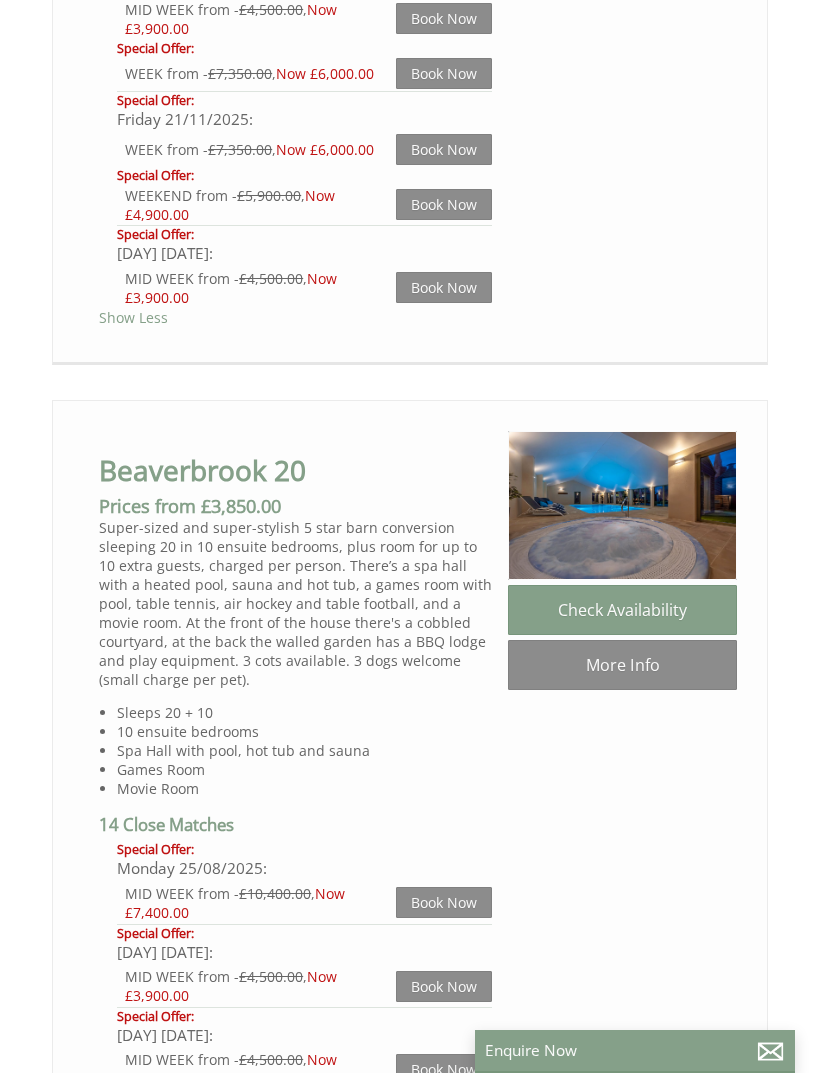 click on "More Info" at bounding box center (622, 665) 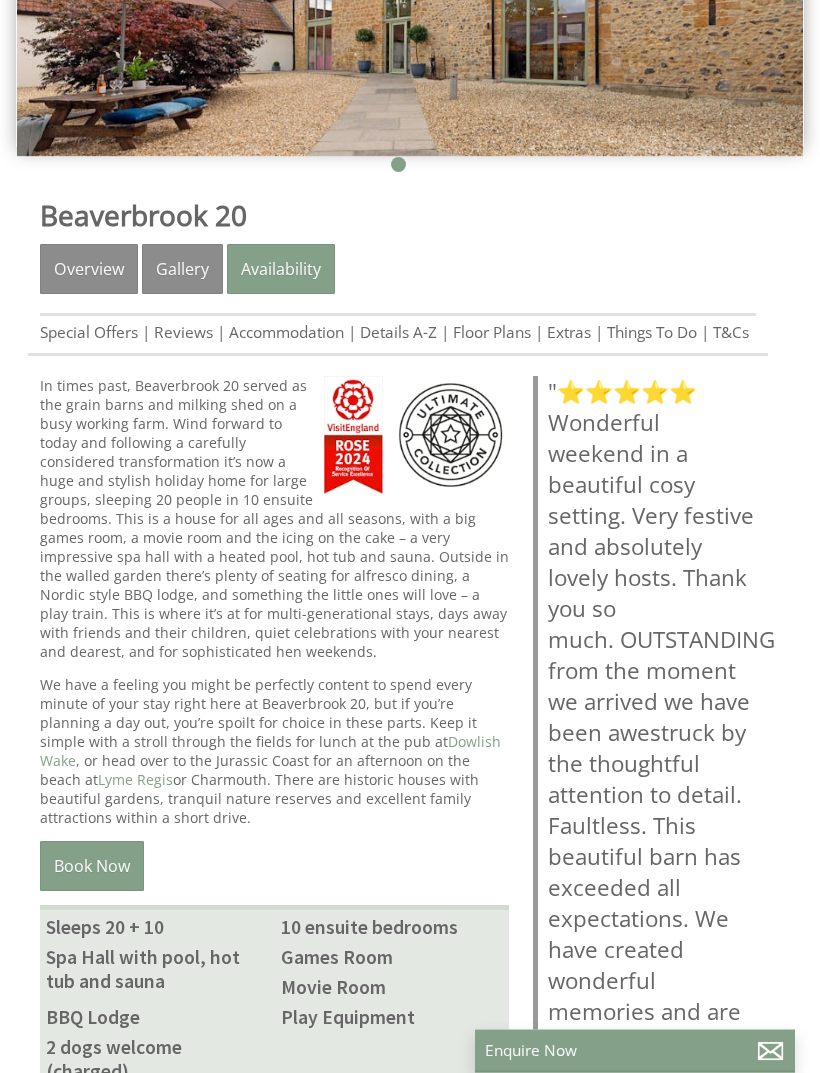 scroll, scrollTop: 466, scrollLeft: 0, axis: vertical 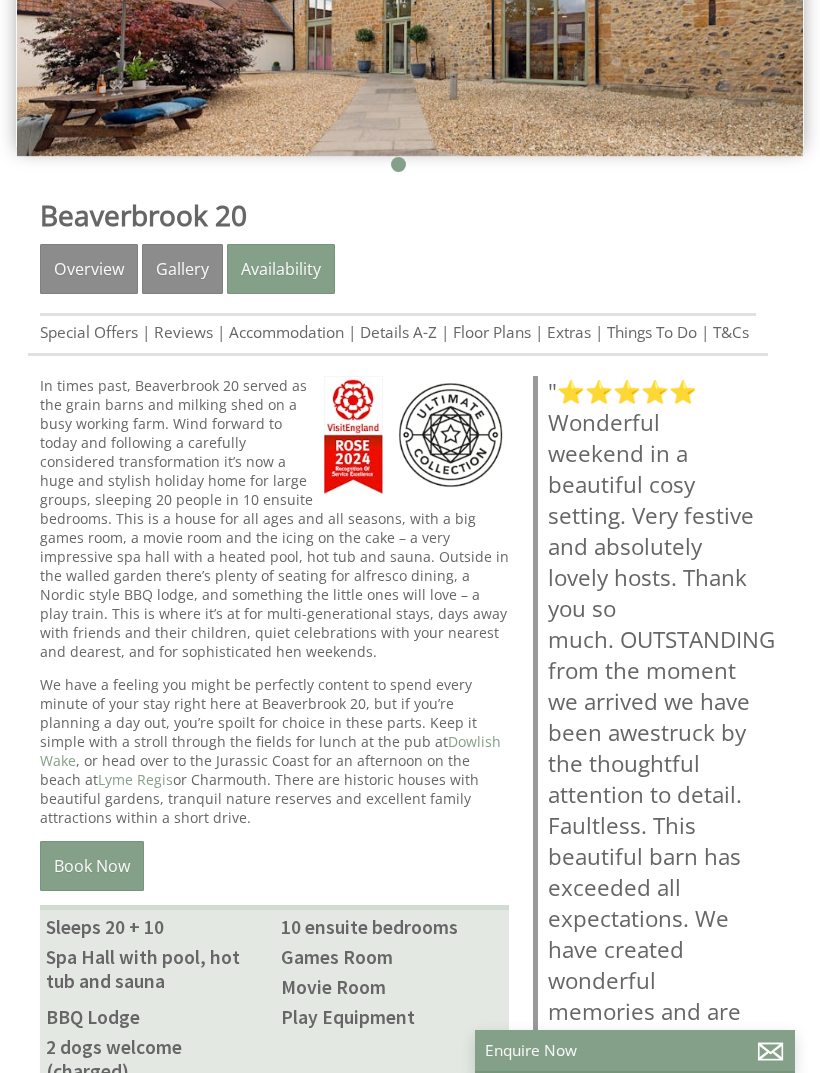click on "Extras" at bounding box center [569, 332] 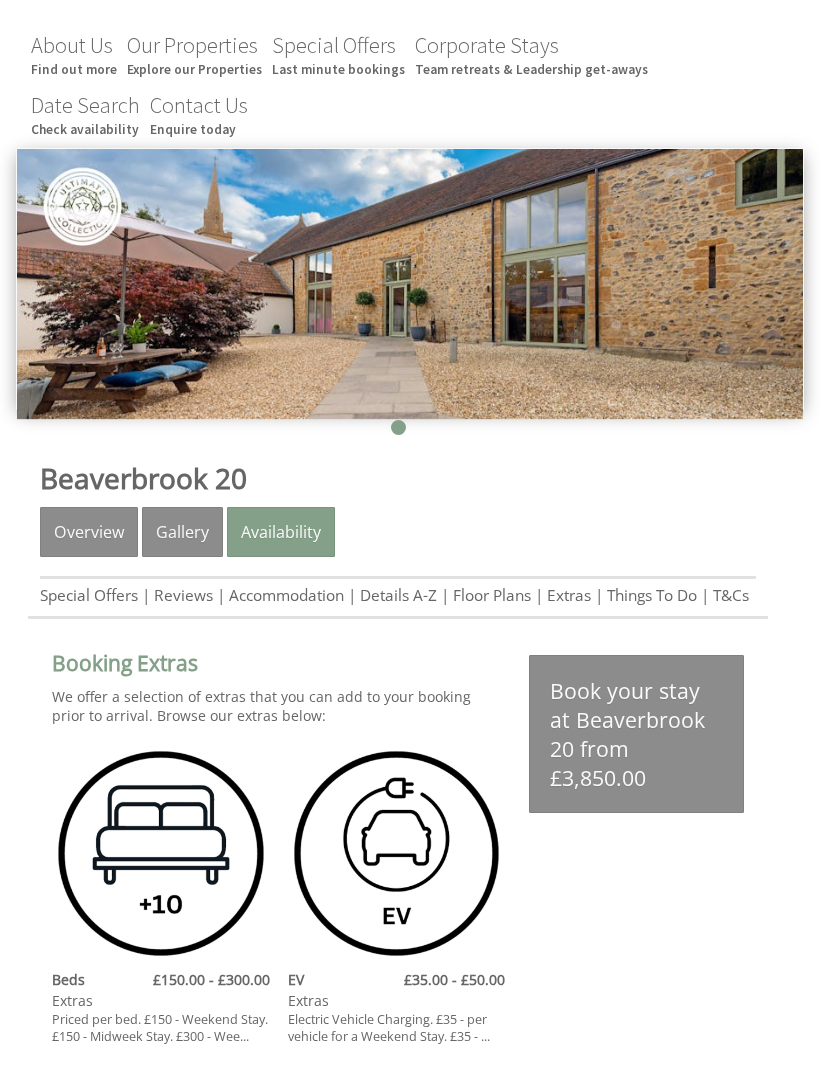 scroll, scrollTop: 0, scrollLeft: 0, axis: both 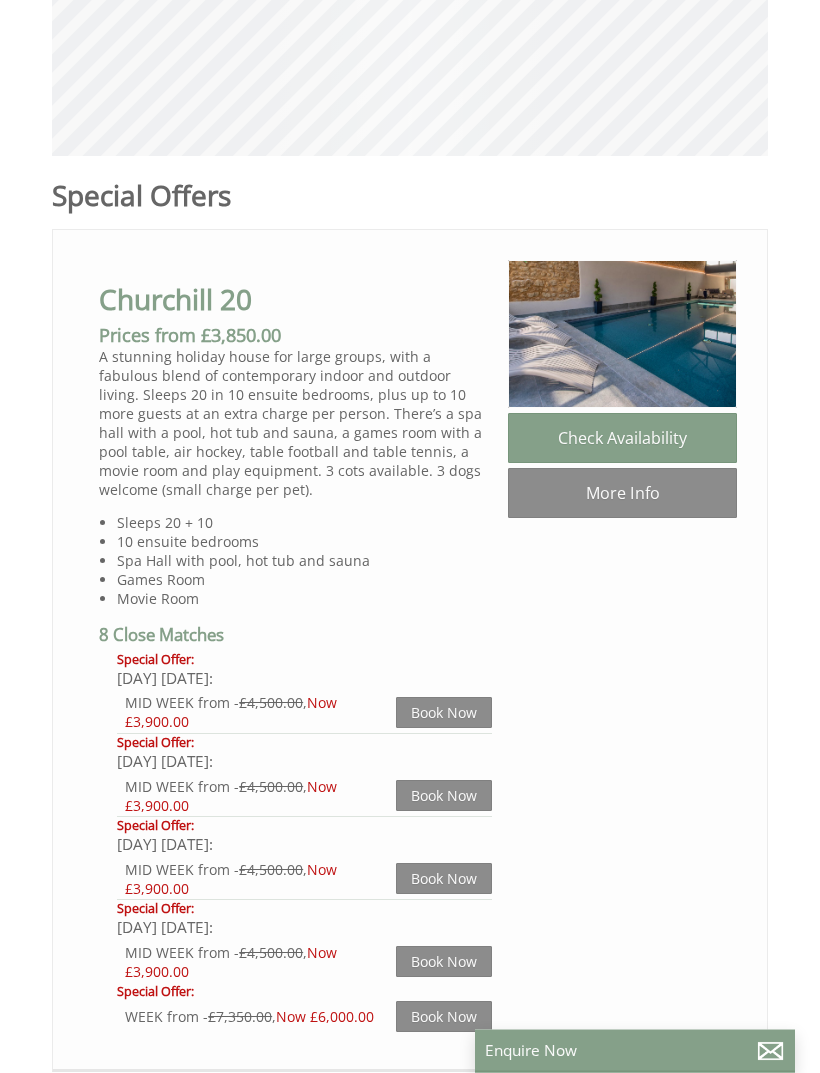 click on "More Info" at bounding box center (622, 494) 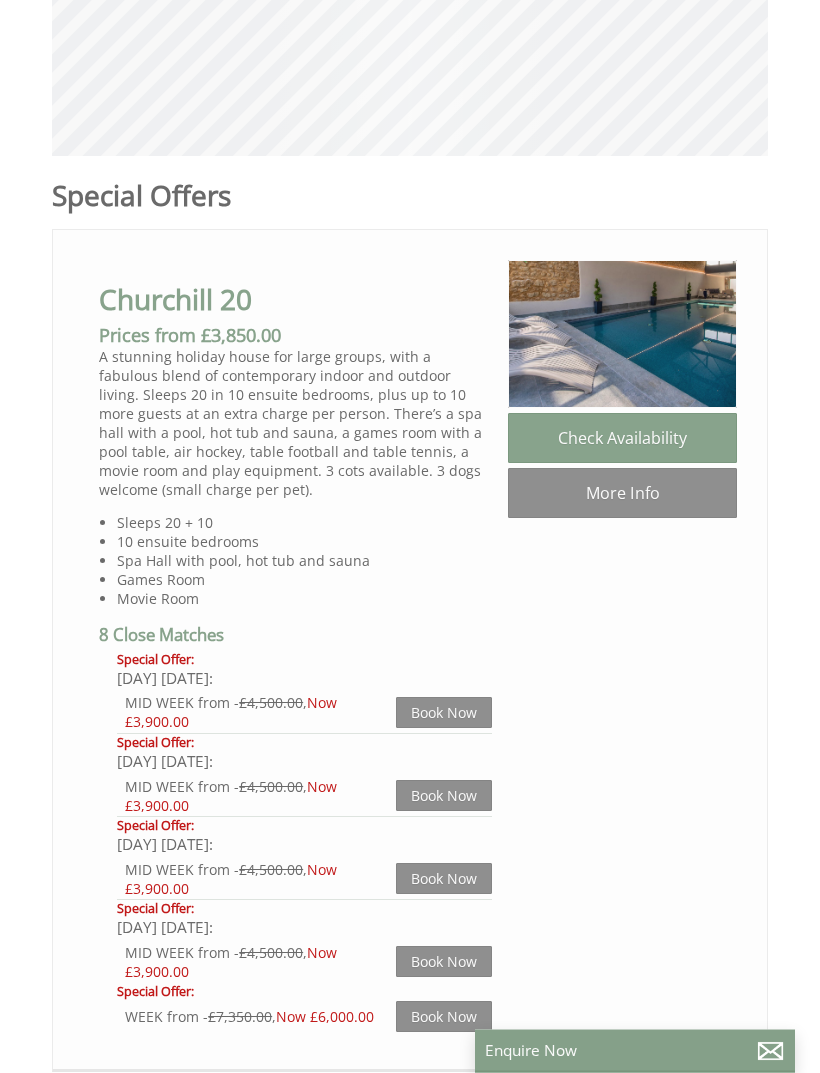 scroll, scrollTop: 796, scrollLeft: 0, axis: vertical 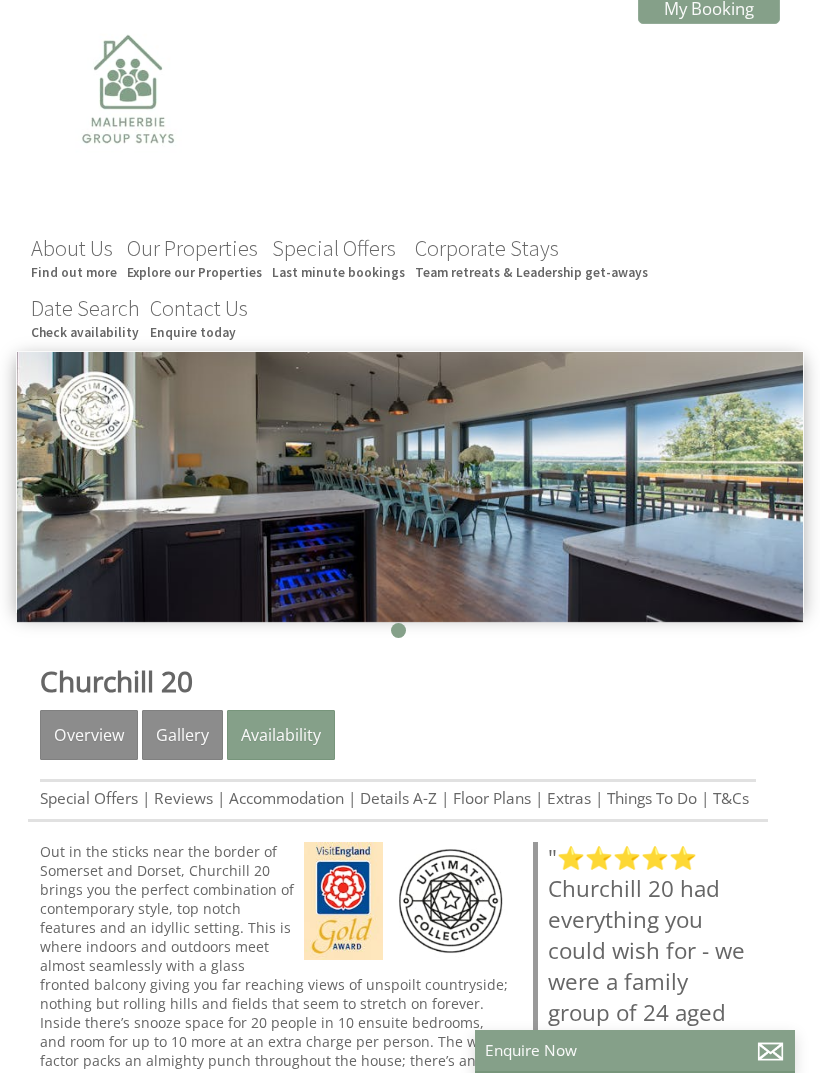 click on "Extras" at bounding box center (569, 798) 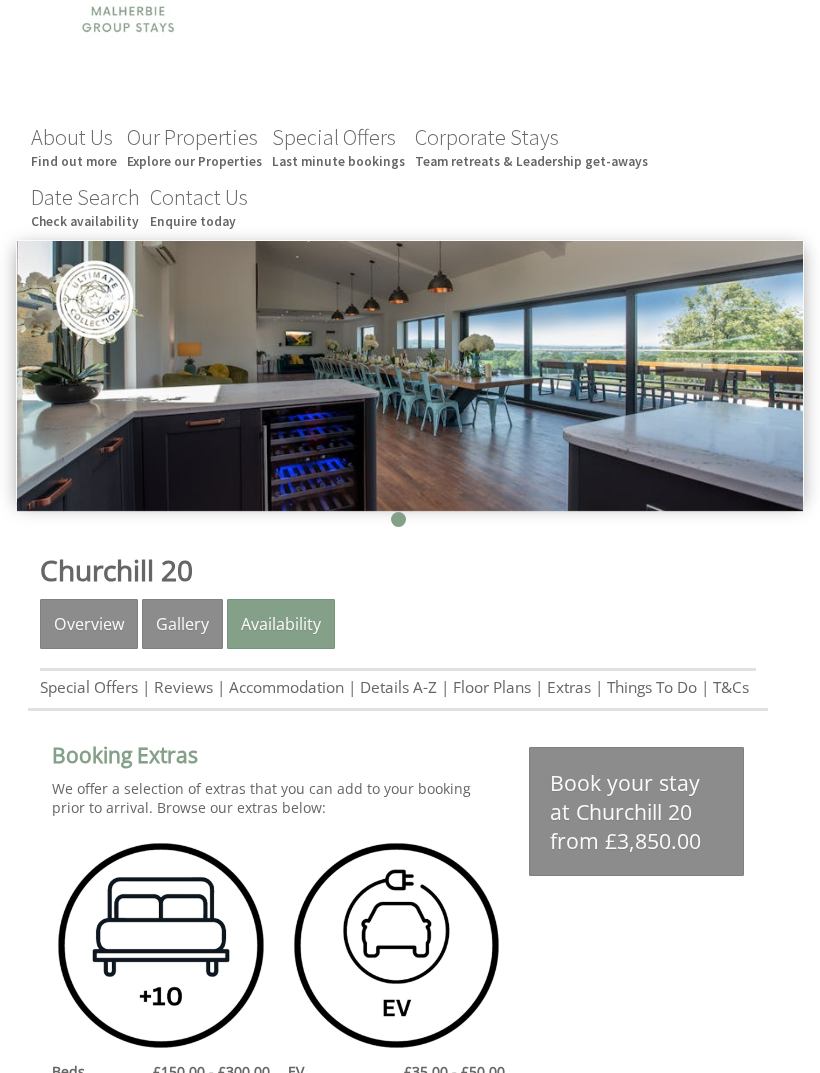 scroll, scrollTop: 0, scrollLeft: 0, axis: both 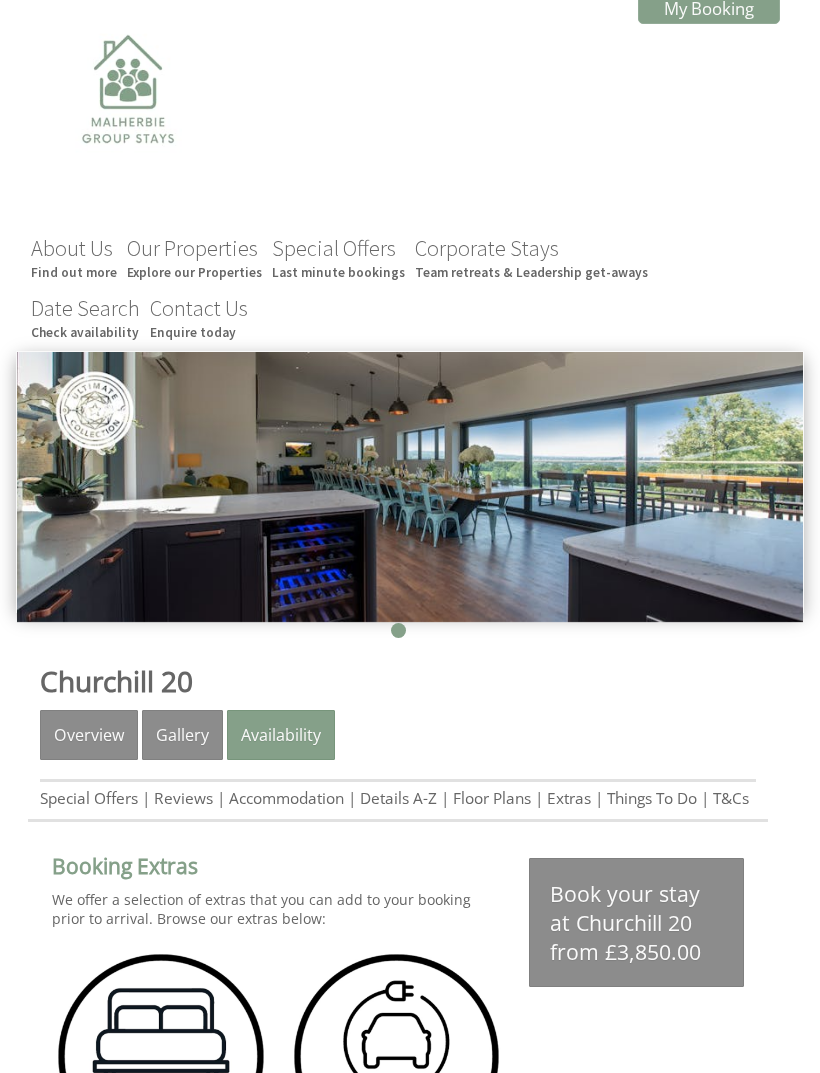 click on "Our Properties  Explore our Properties" at bounding box center [194, 257] 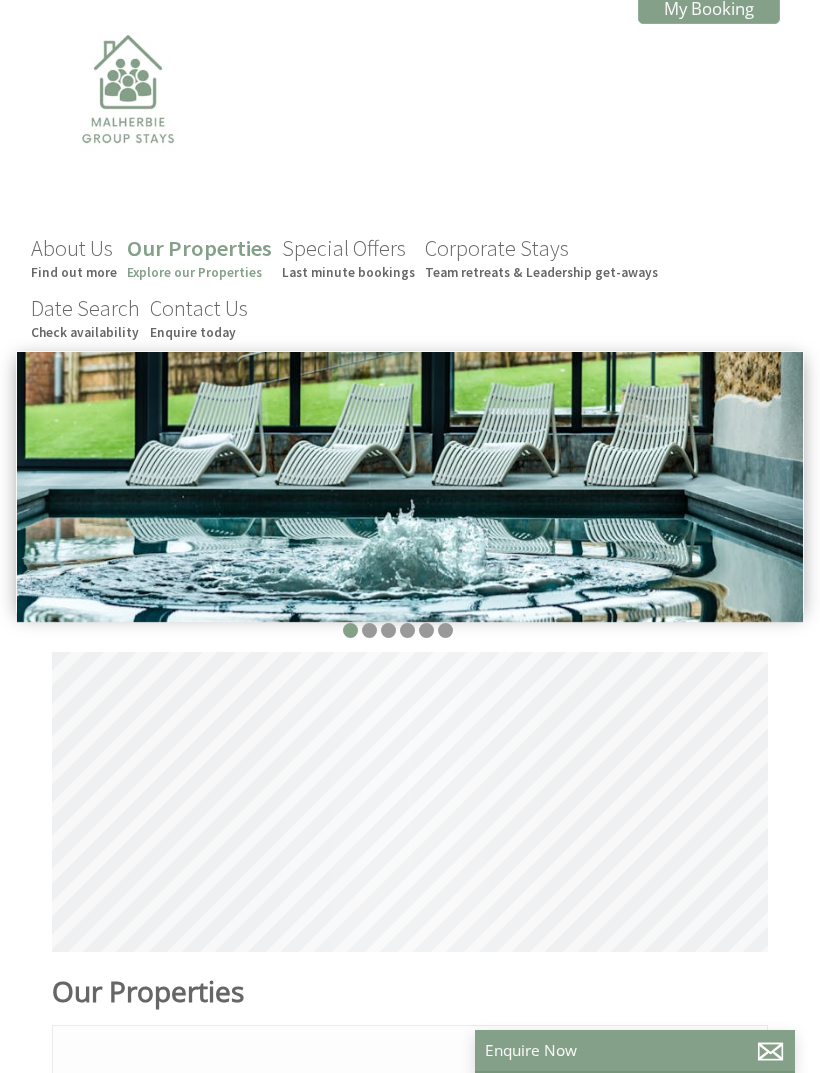 scroll, scrollTop: 0, scrollLeft: 18, axis: horizontal 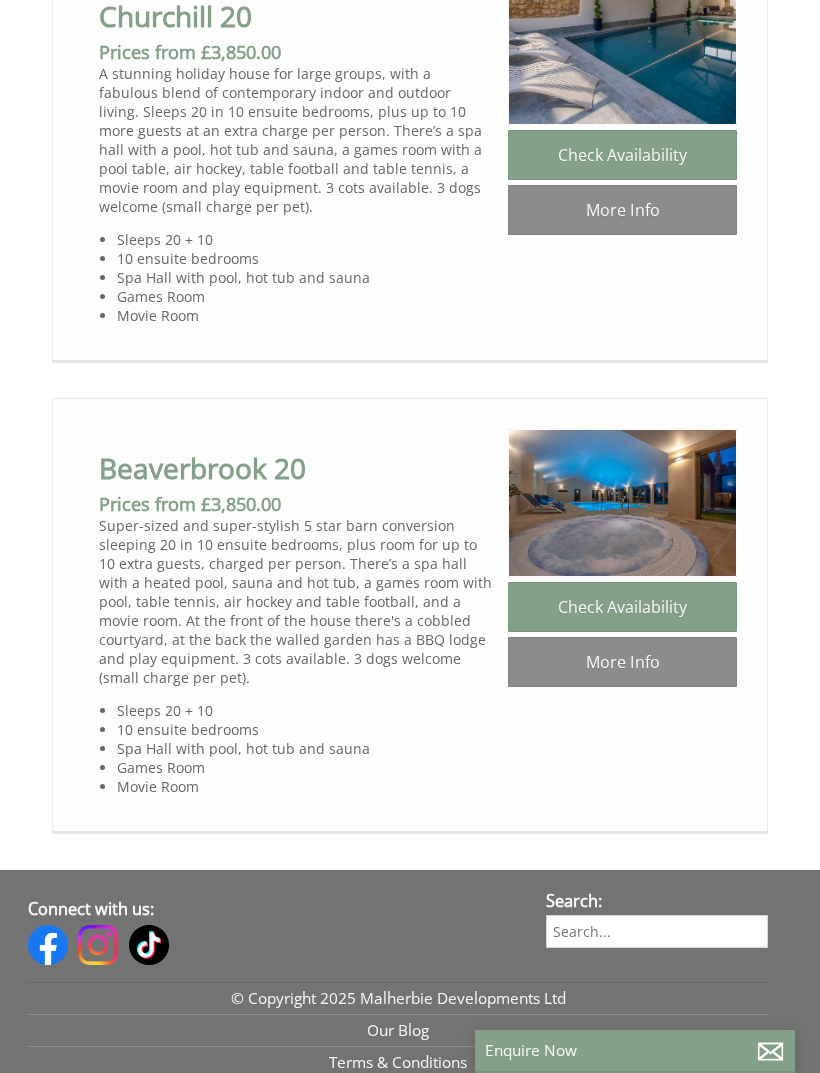 click on "More Info" at bounding box center (622, 662) 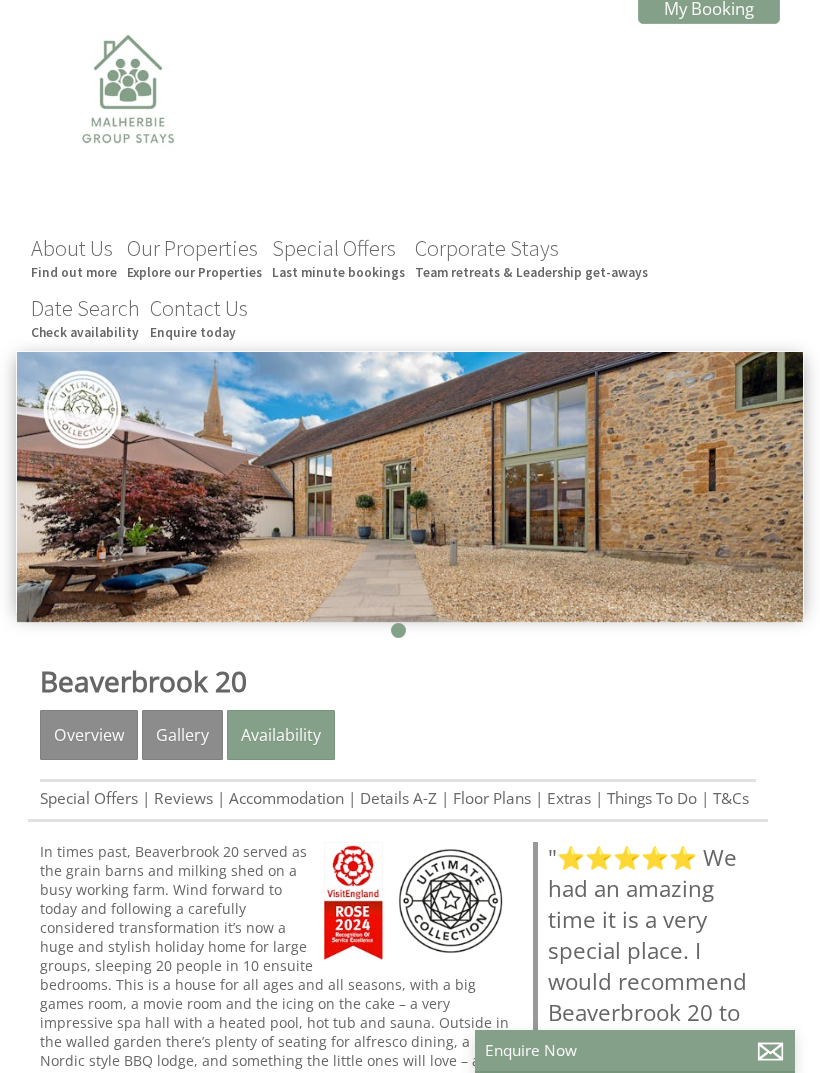 click on "Floor Plans" at bounding box center [492, 798] 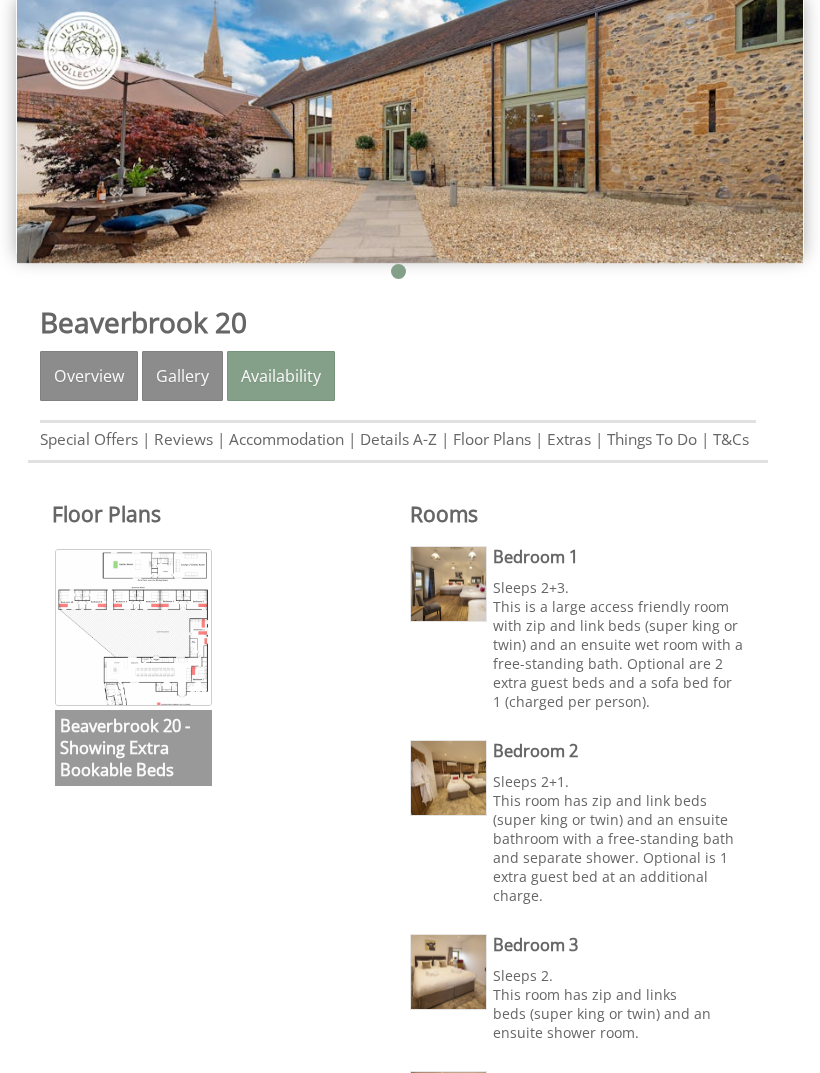 scroll, scrollTop: 370, scrollLeft: 0, axis: vertical 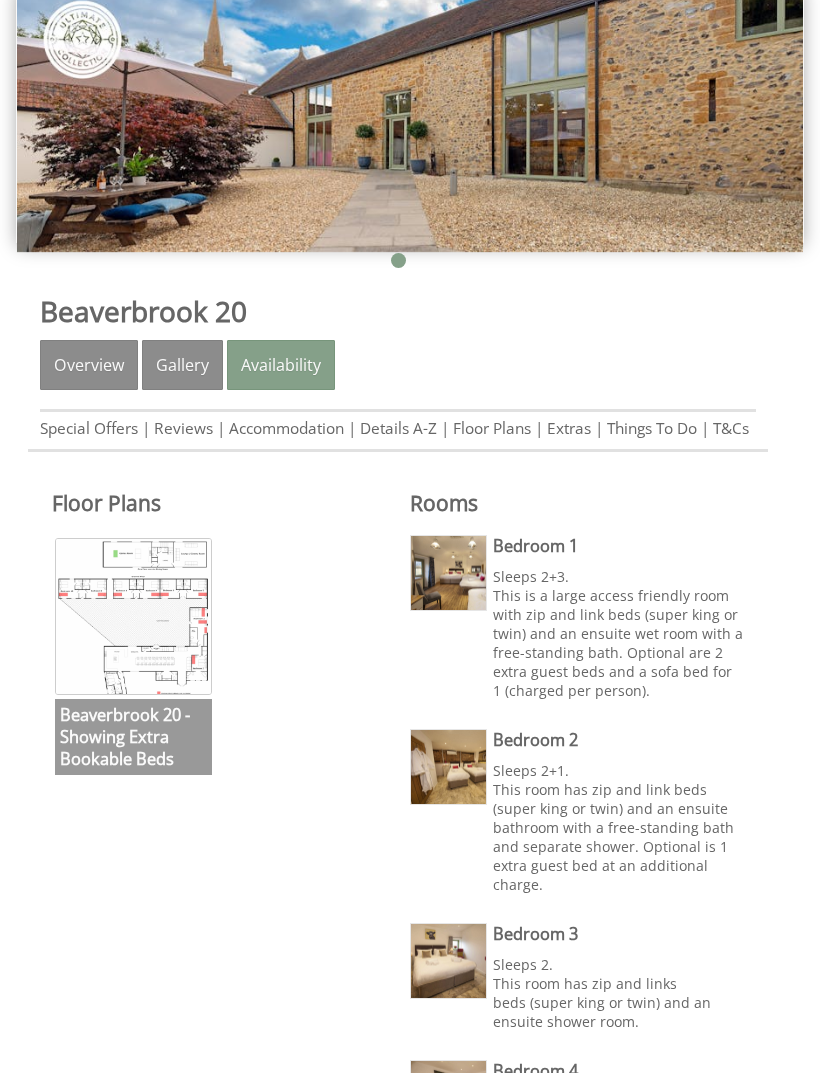 click at bounding box center (133, 616) 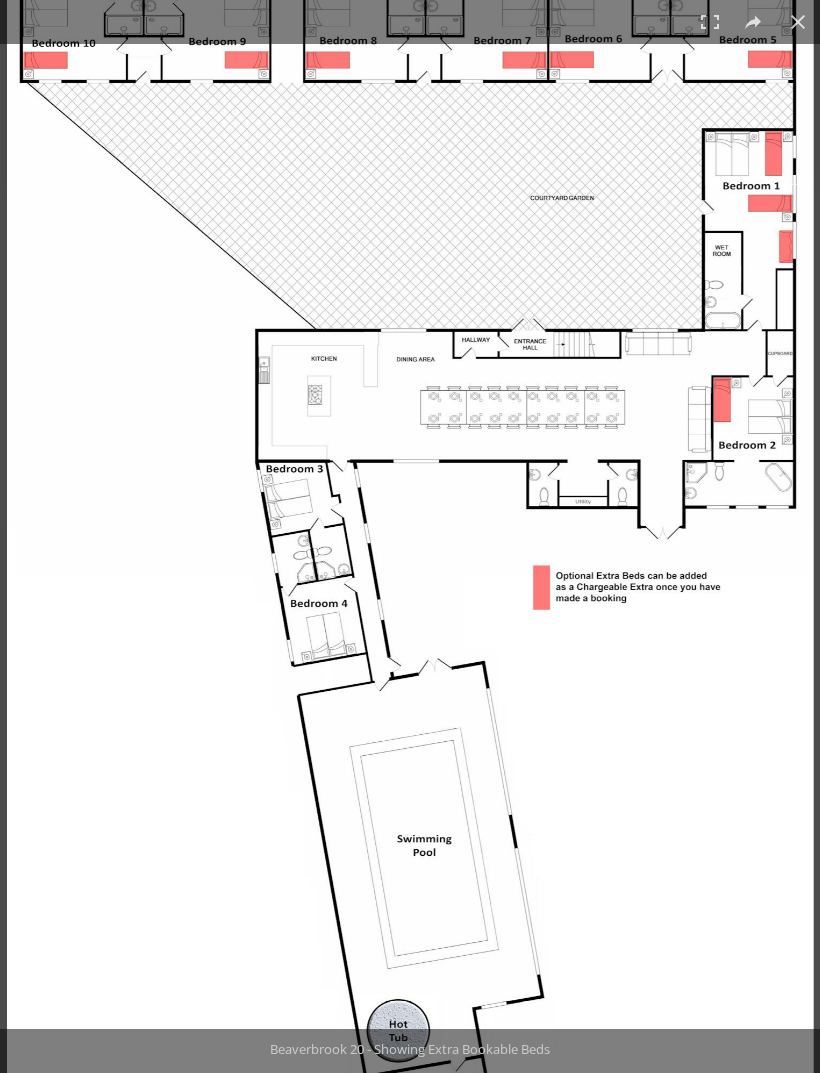 scroll, scrollTop: 434, scrollLeft: 0, axis: vertical 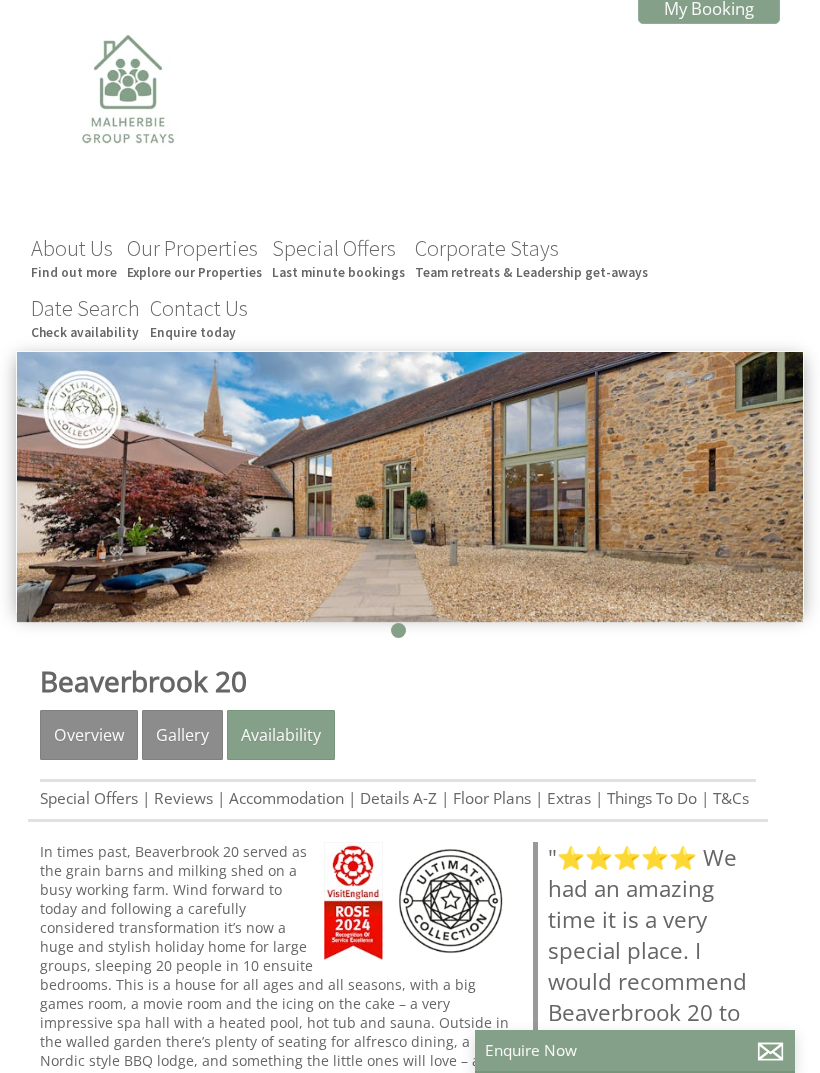 click on "Gallery" at bounding box center (182, 735) 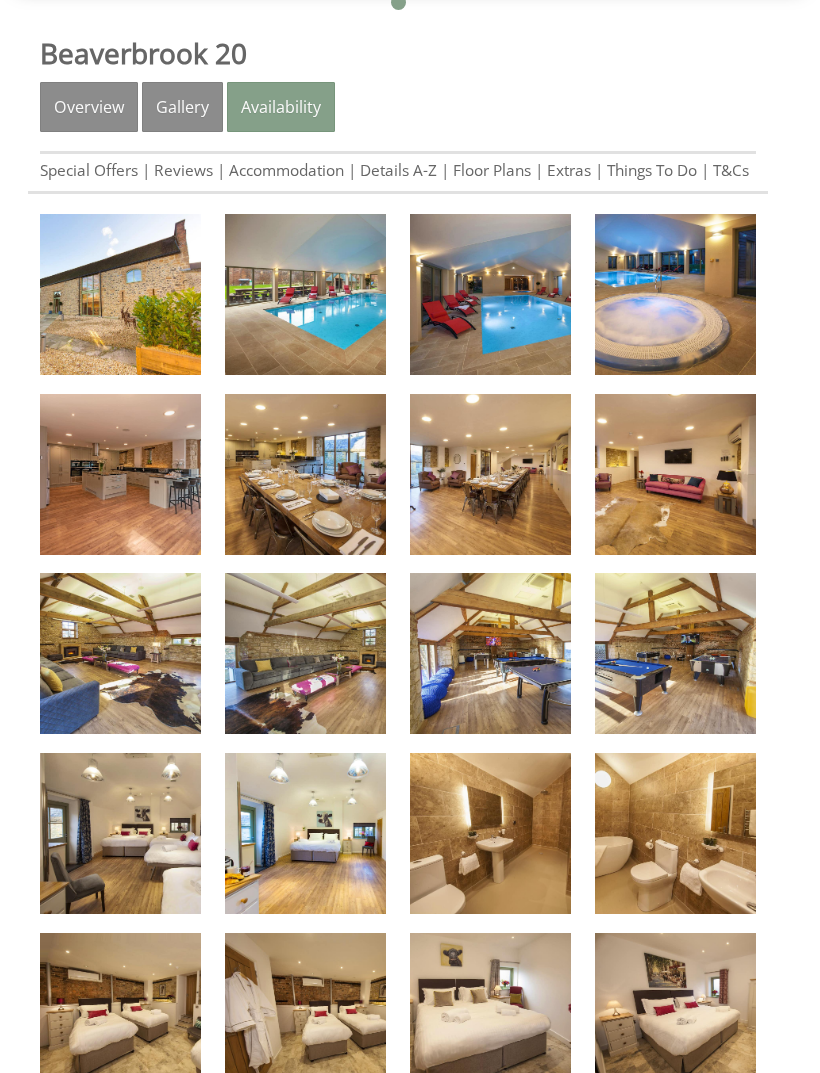 scroll, scrollTop: 679, scrollLeft: 0, axis: vertical 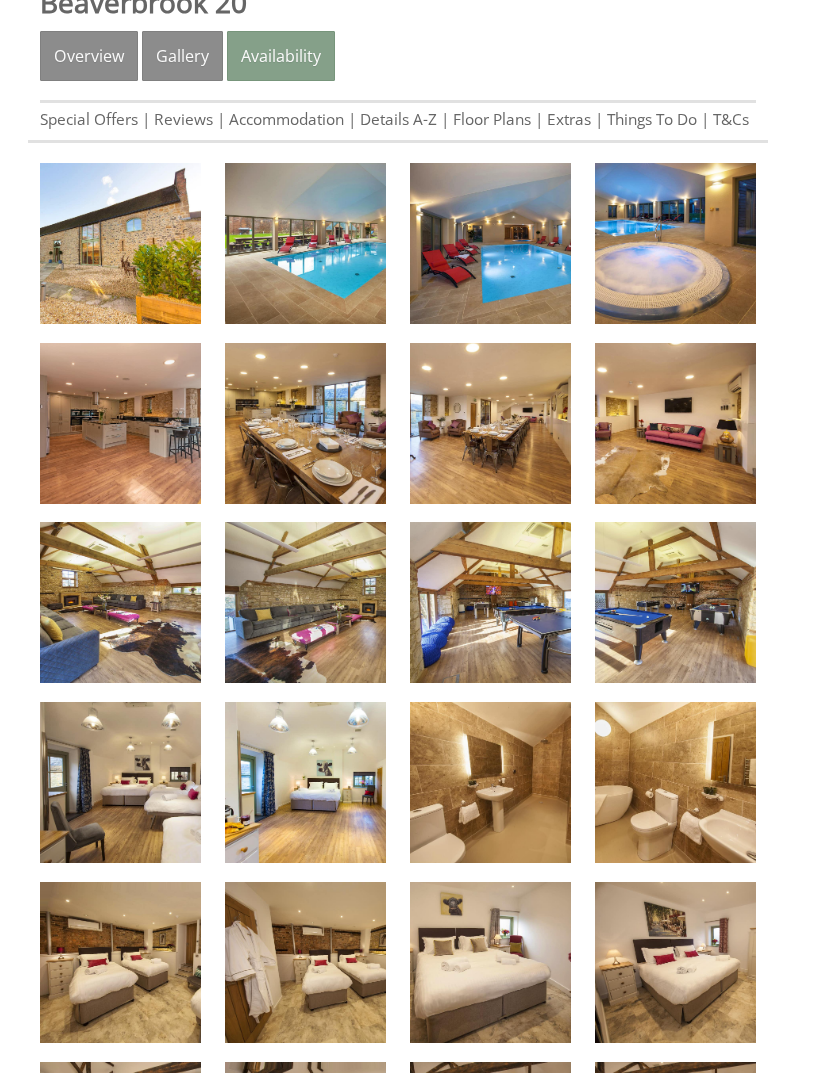 click on "Properties
Beaverbrook 20
Overview
Gallery
Availability
Special Offers
Reviews
Accommodation
Details A-Z
Floor Plans
Extras
Things To Do
T&Cs
Images
Beaverbrook 20 - Large holiday house with a private pool in Somerset
Beaverbrook 20 - Exclusively yours for the whole of your stay - the spa hall
Beaverbrook 20 - Centre place in the spa hall is the heated pool" at bounding box center (410, 1080) 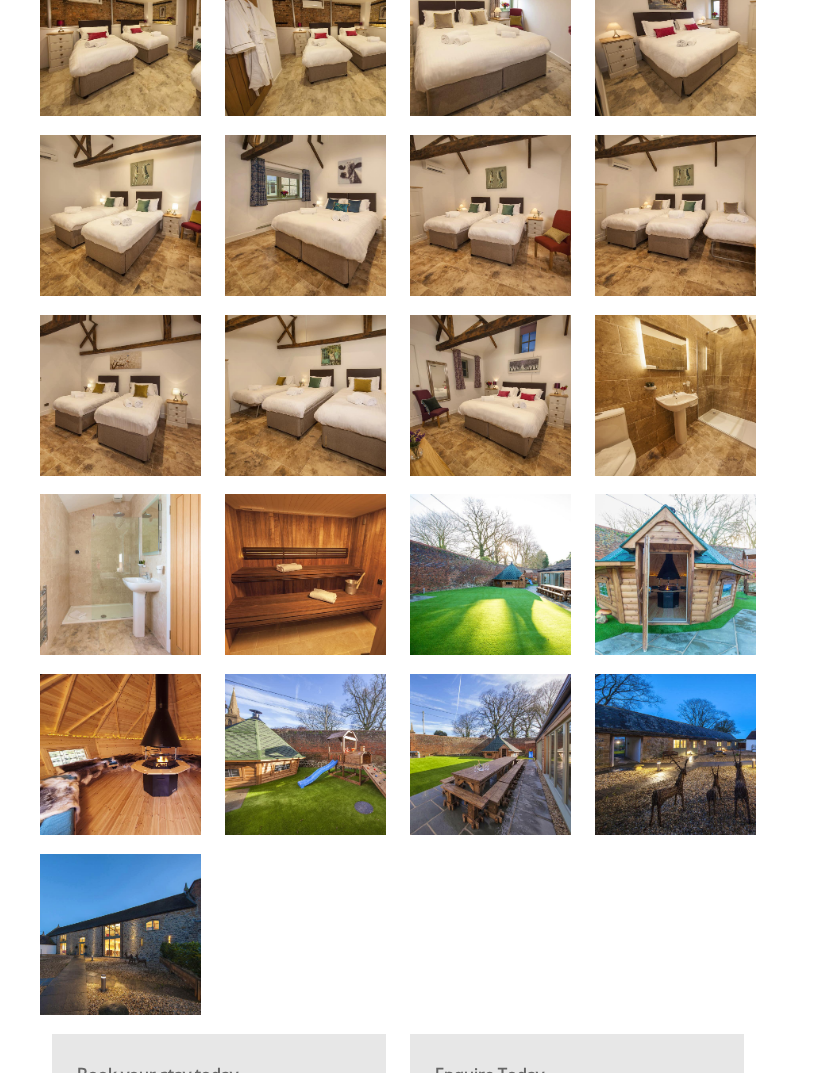 scroll, scrollTop: 1606, scrollLeft: 0, axis: vertical 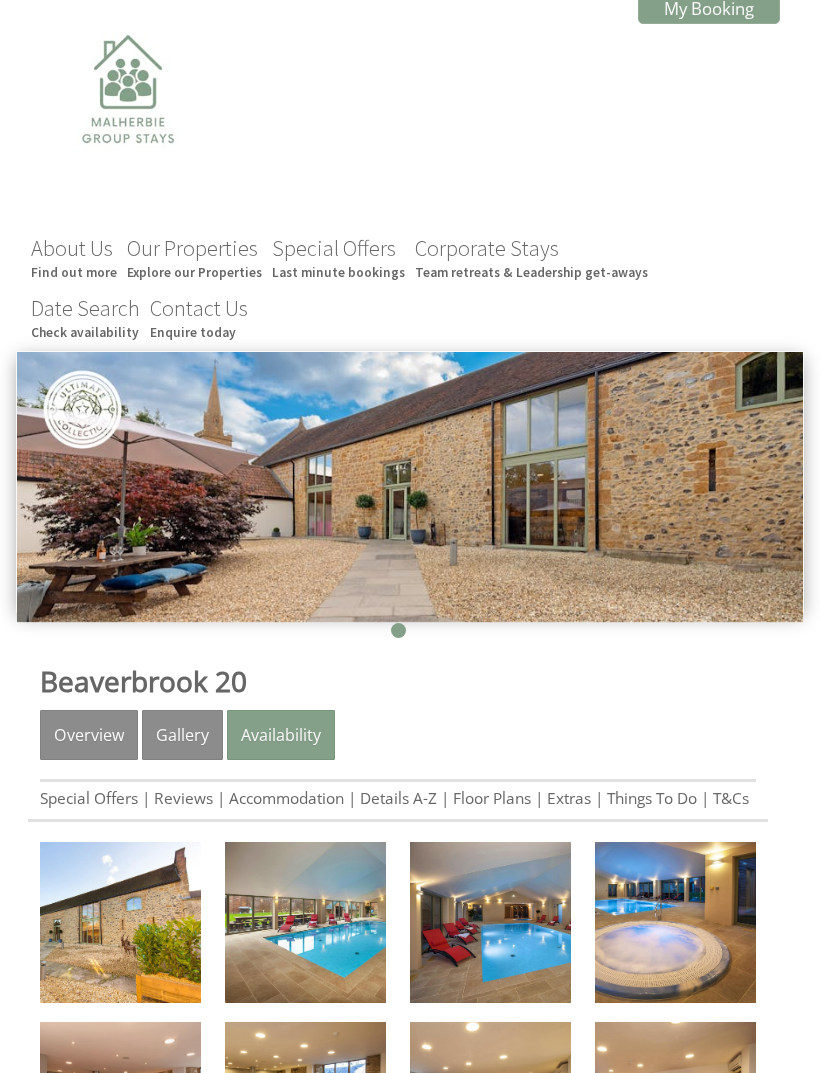 click on "Find out more" at bounding box center (74, 272) 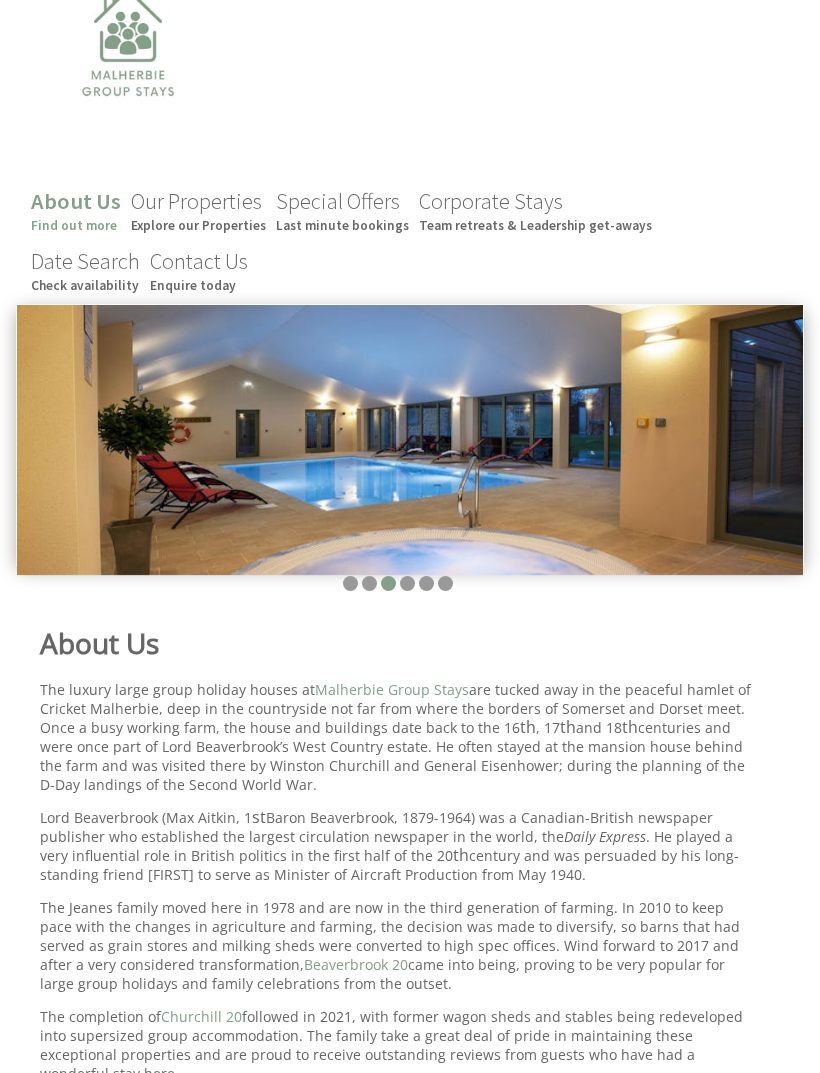 scroll, scrollTop: 0, scrollLeft: 0, axis: both 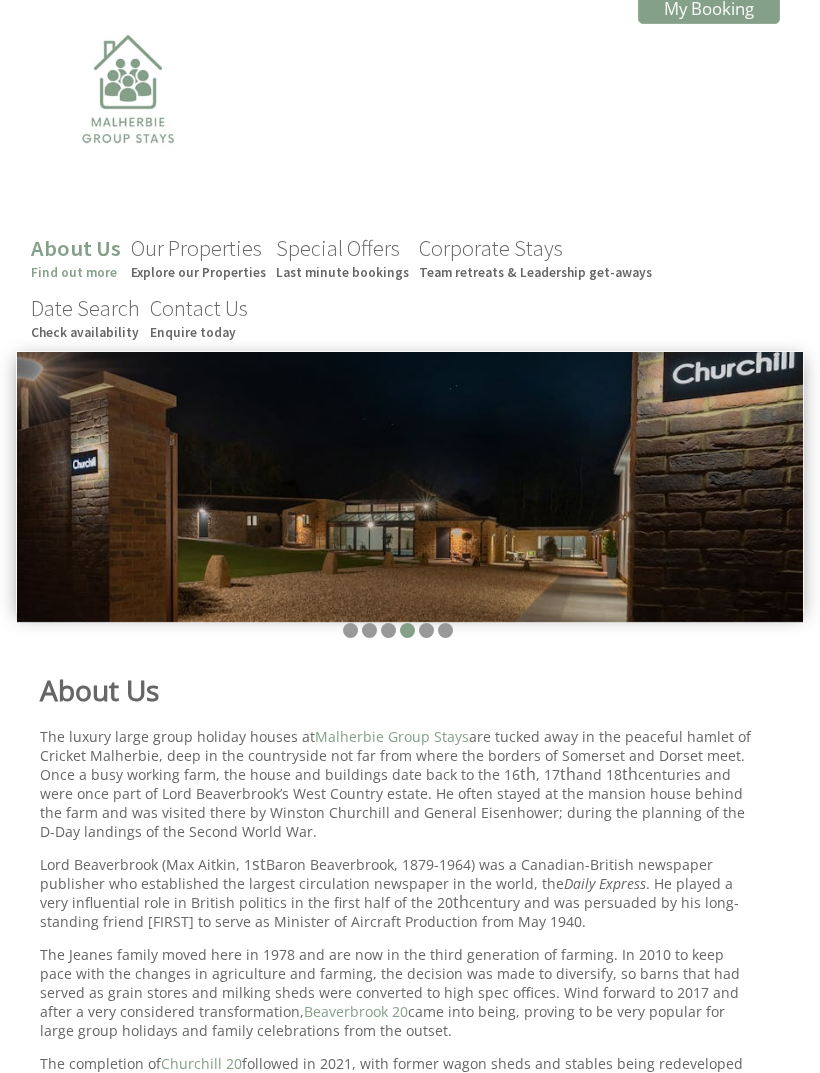 click on "Date Search  Check availability" at bounding box center [85, 317] 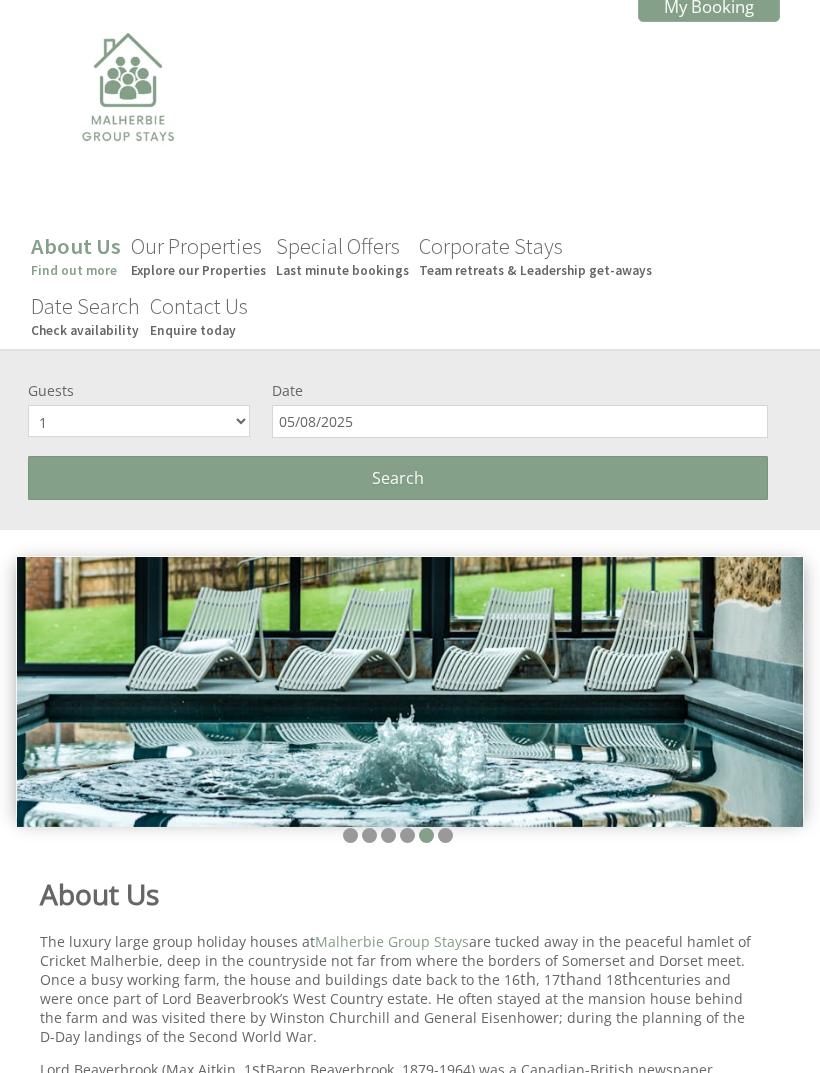 scroll, scrollTop: 0, scrollLeft: 0, axis: both 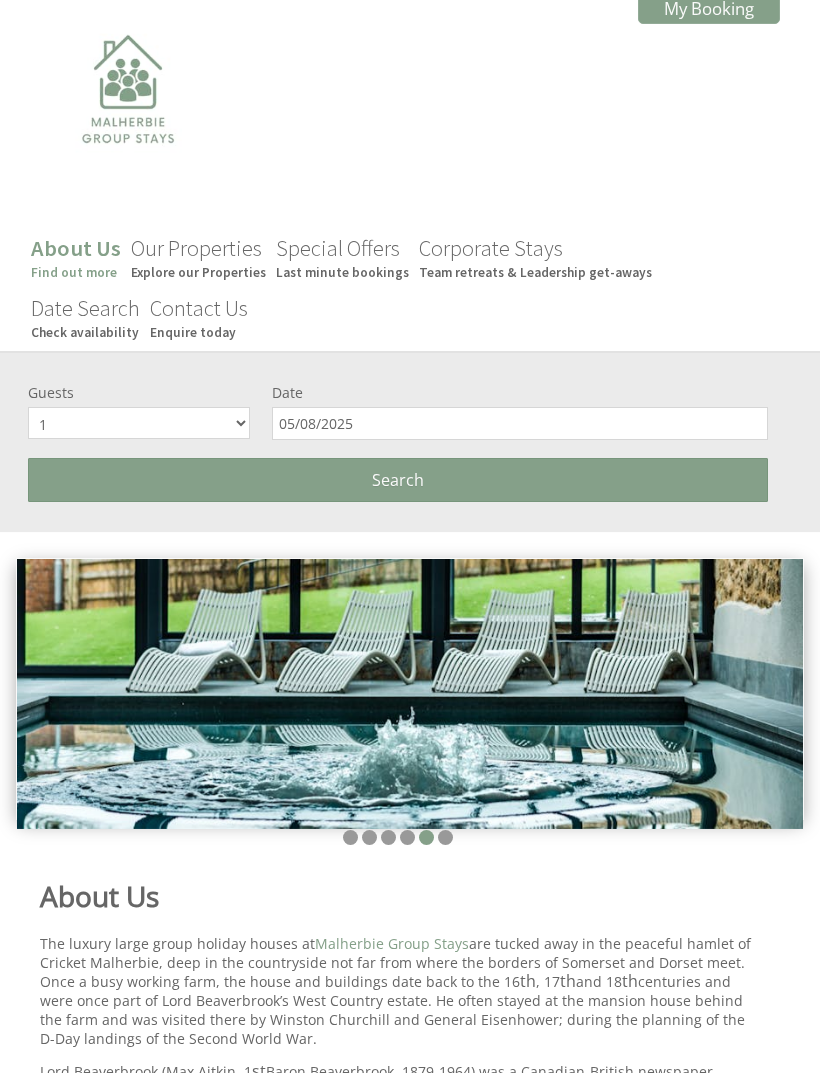 click on "Last minute bookings" at bounding box center [342, 272] 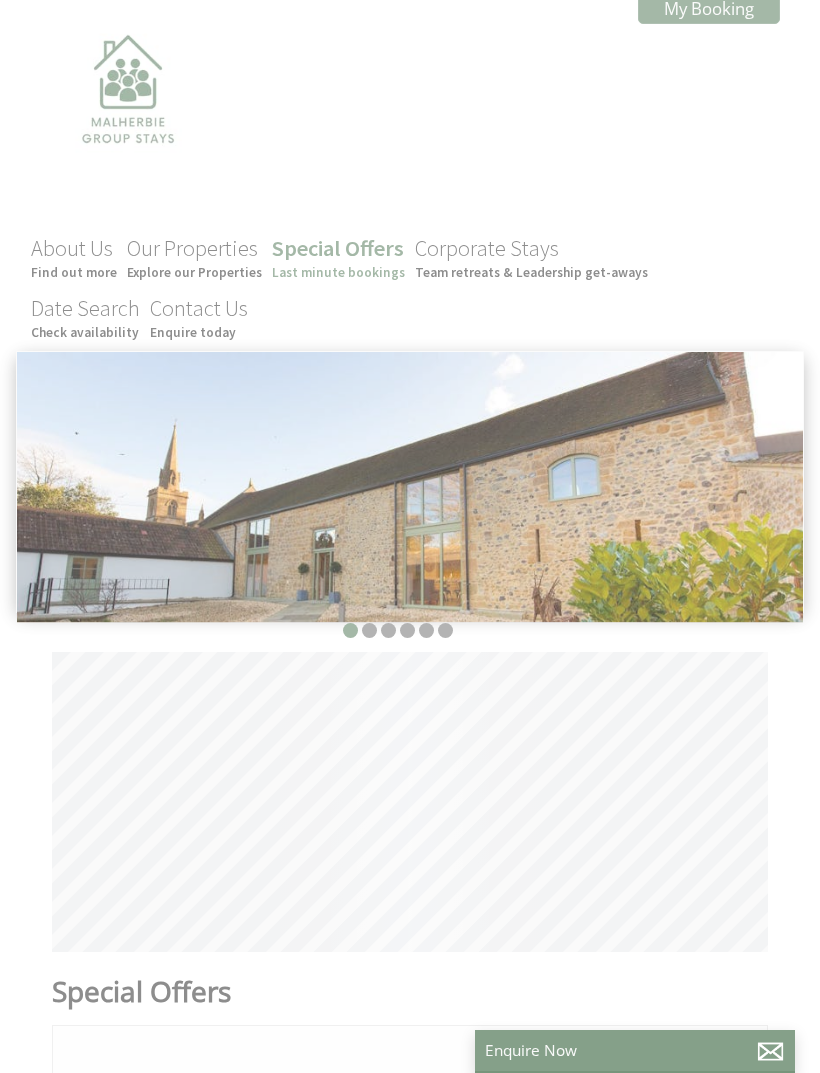 scroll, scrollTop: 0, scrollLeft: 18, axis: horizontal 